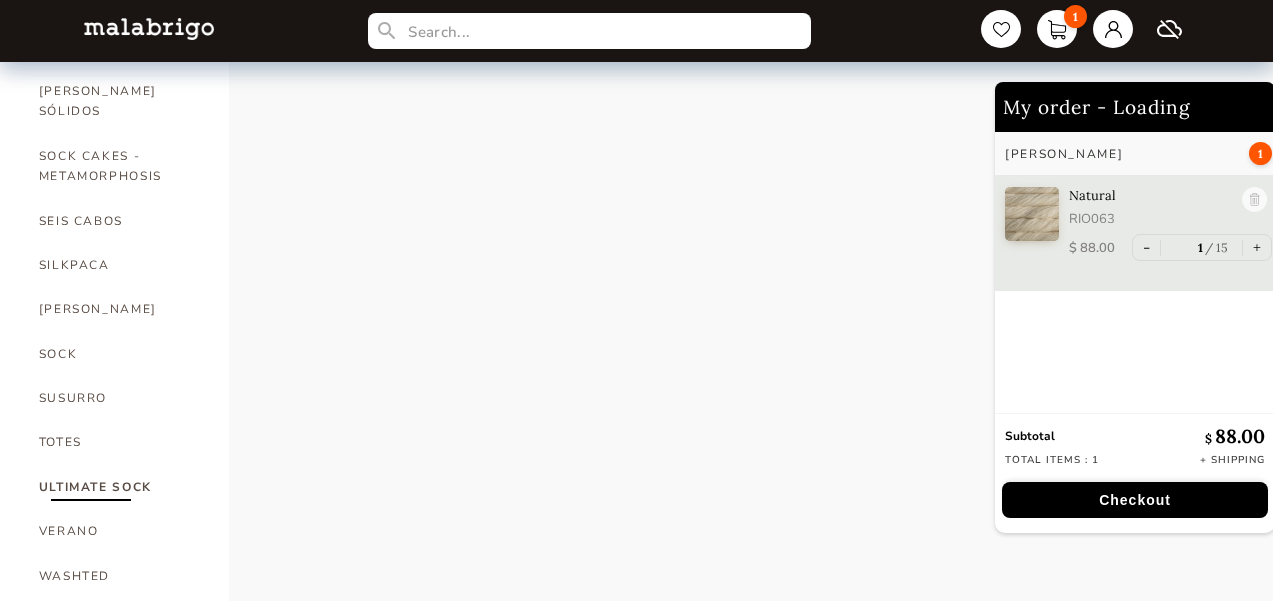 scroll, scrollTop: 0, scrollLeft: 0, axis: both 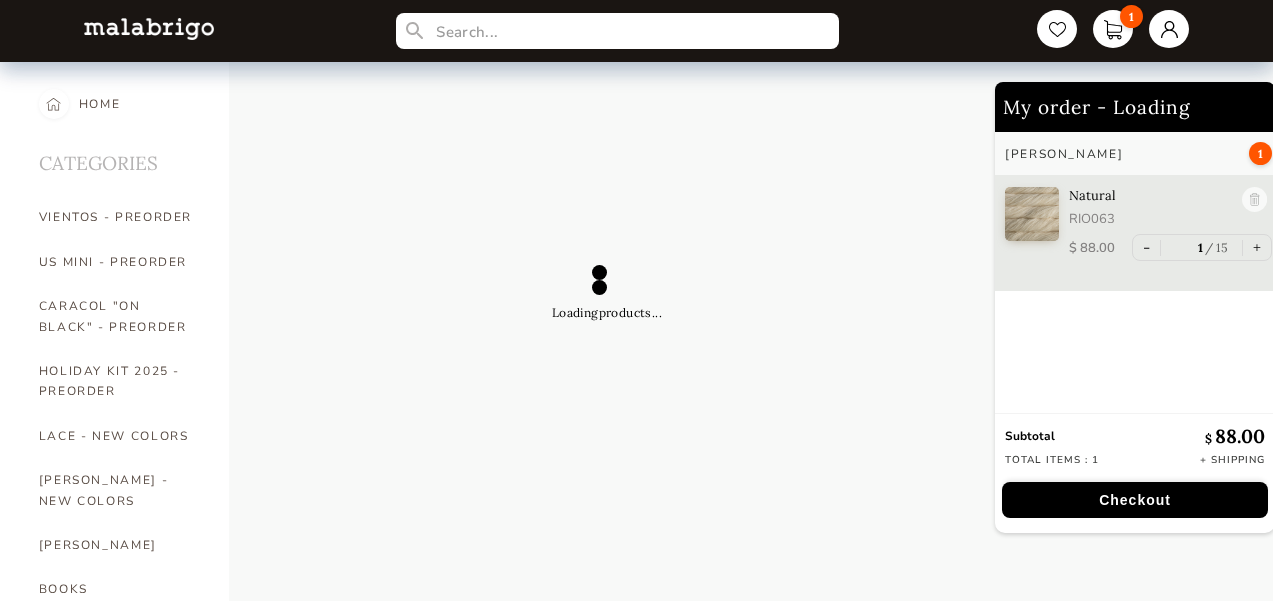 select on "INDEX" 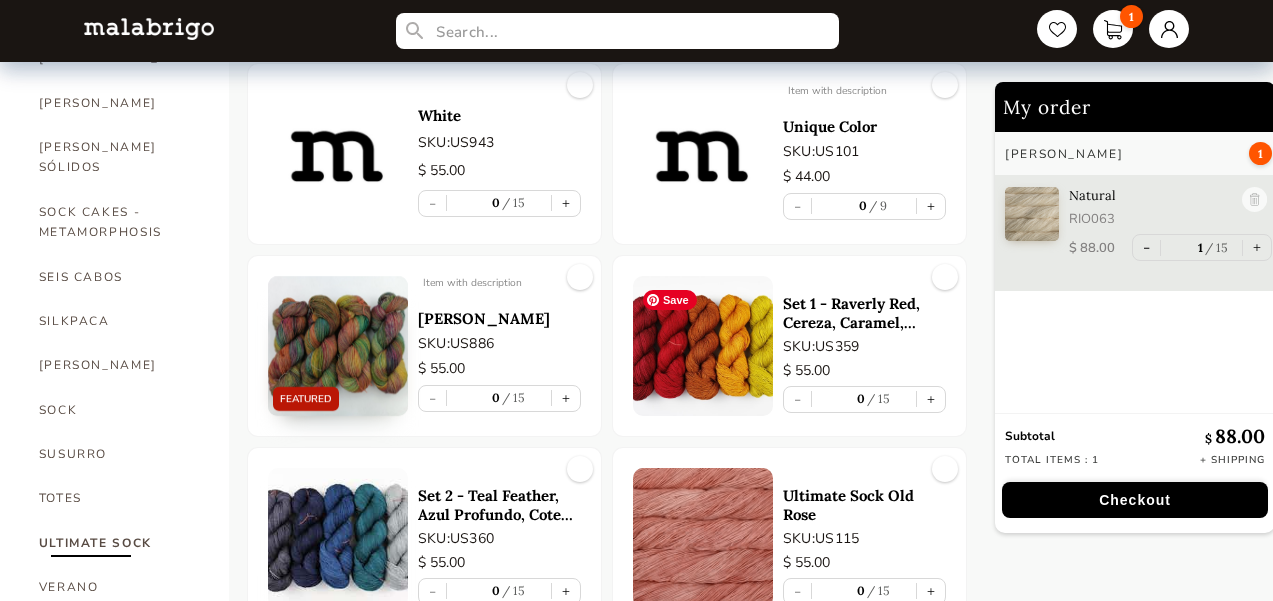 scroll, scrollTop: 1201, scrollLeft: 0, axis: vertical 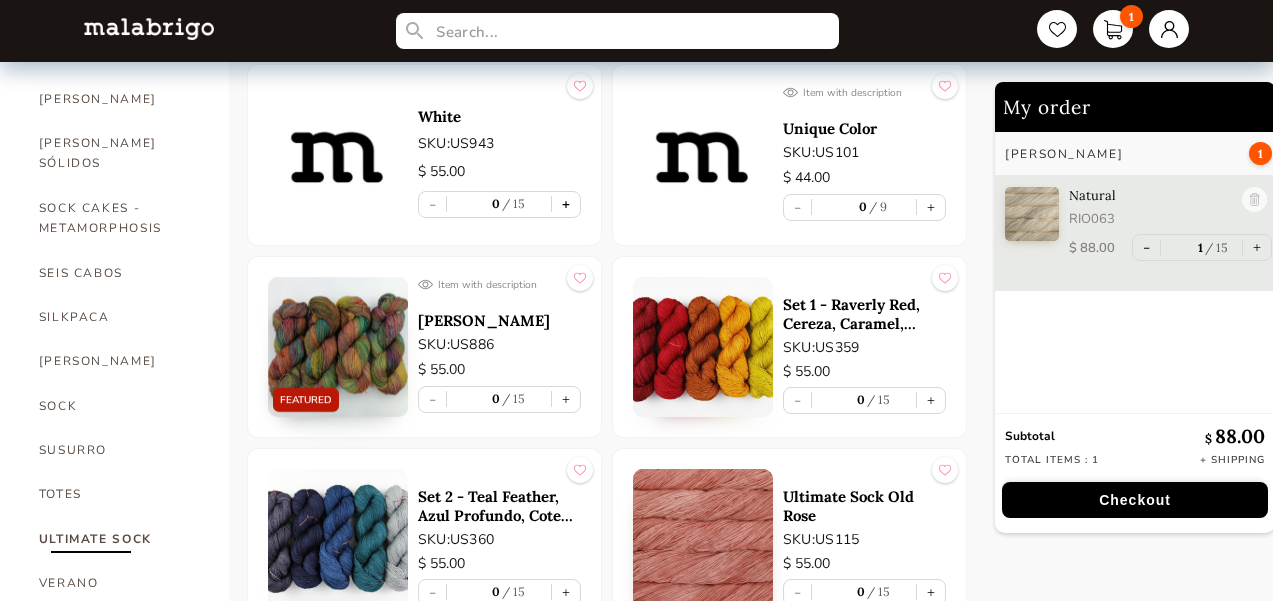 click on "+" at bounding box center (566, 204) 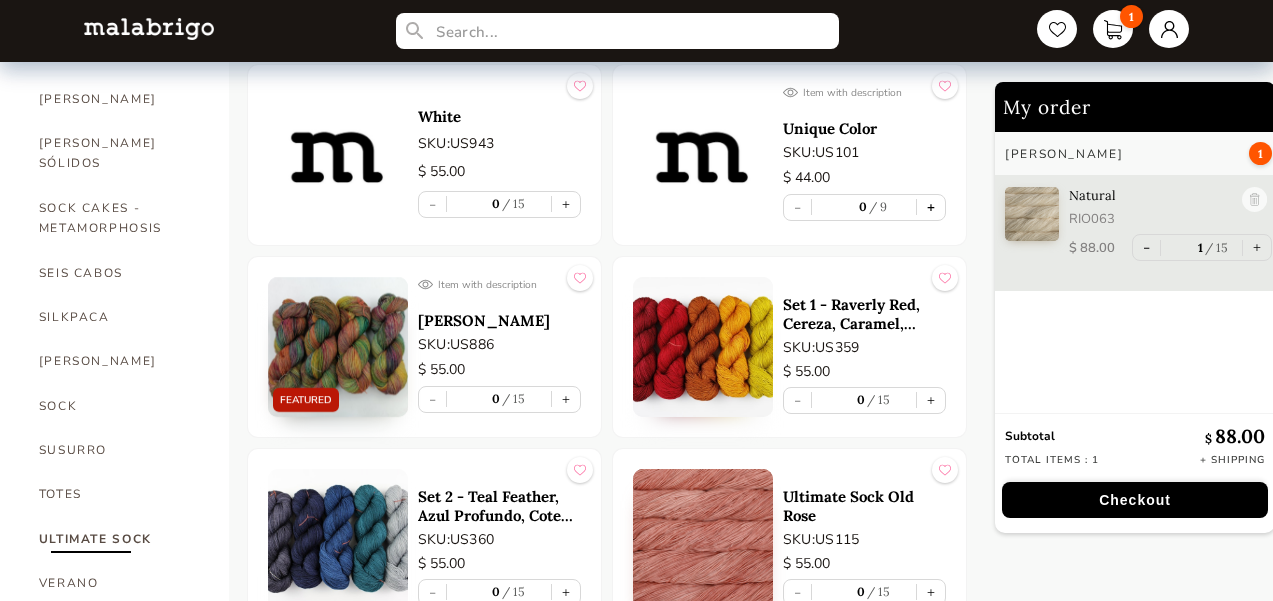 type on "1" 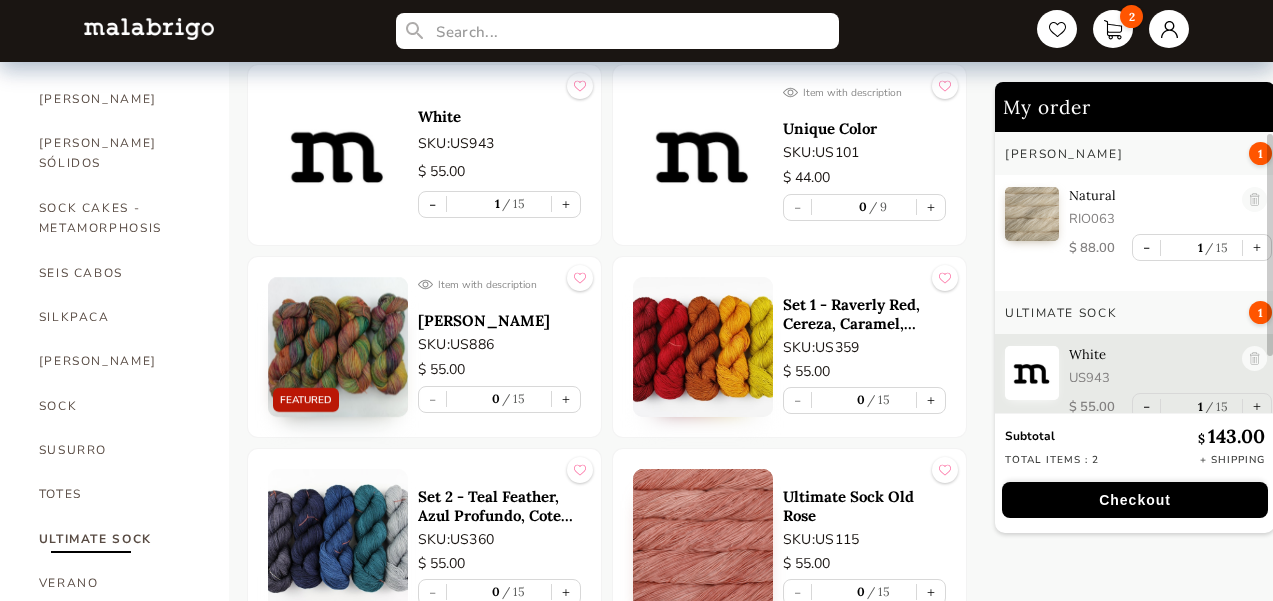 click on "+" at bounding box center [931, 207] 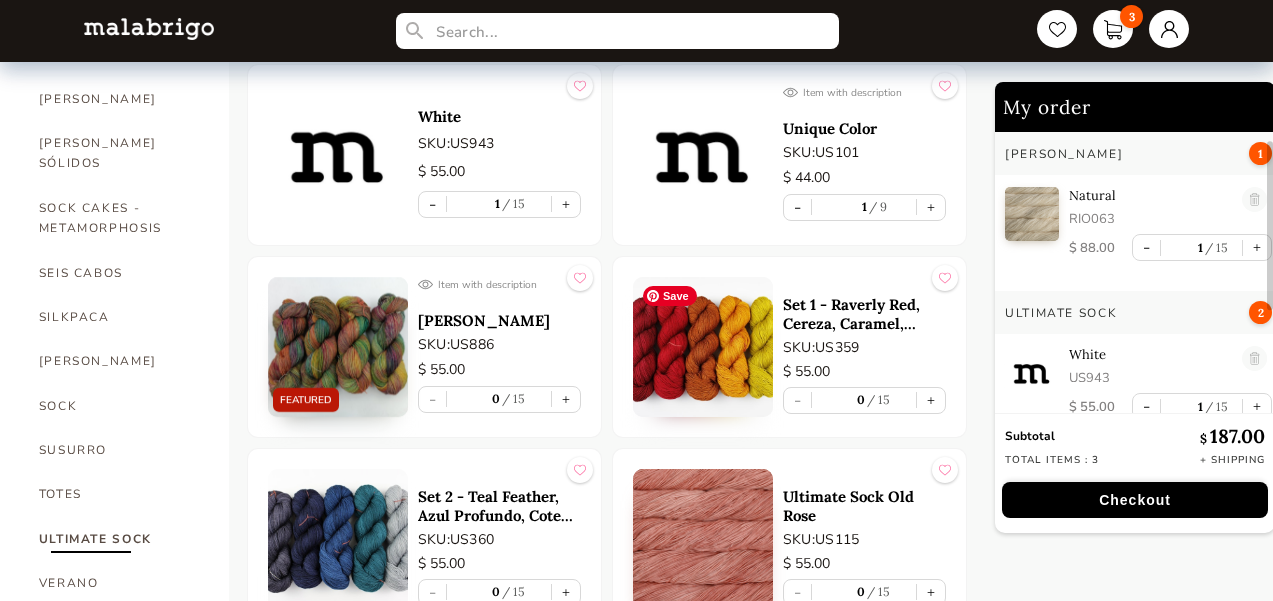 type on "1" 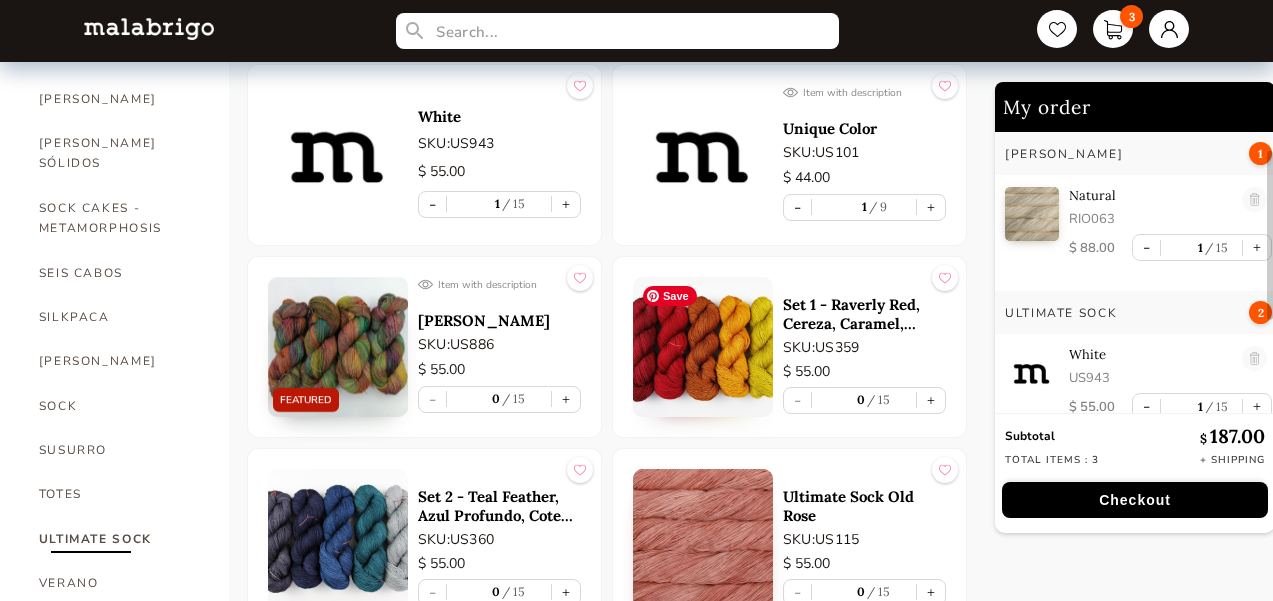 scroll, scrollTop: 145, scrollLeft: 0, axis: vertical 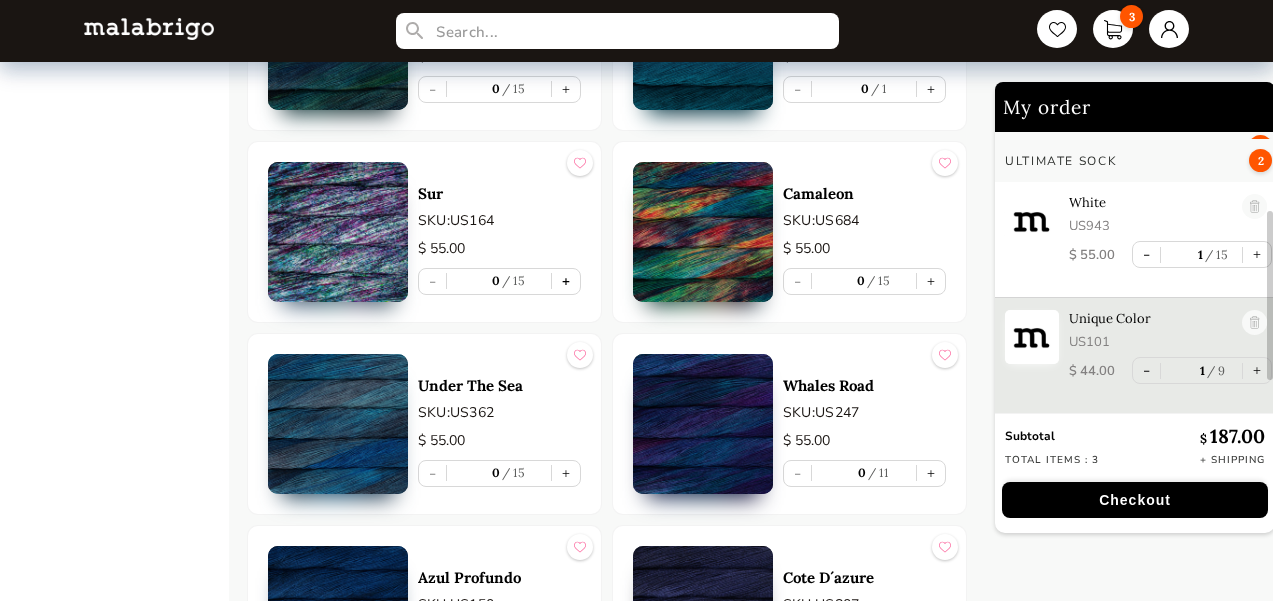 click on "+" at bounding box center (566, 281) 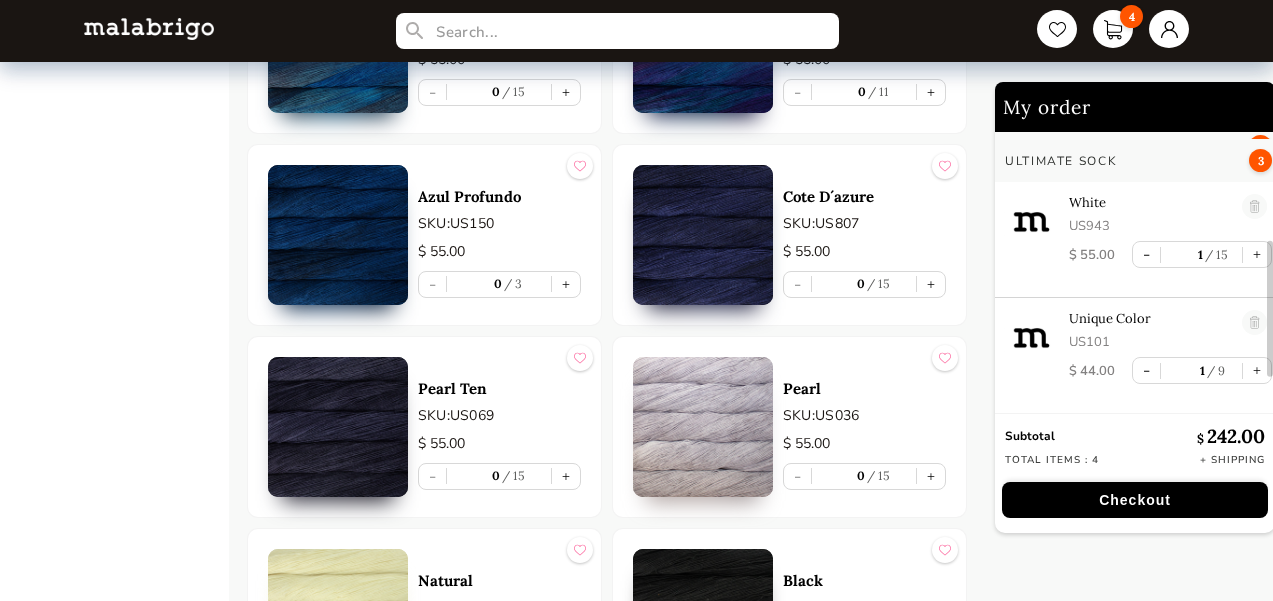 scroll, scrollTop: 4925, scrollLeft: 0, axis: vertical 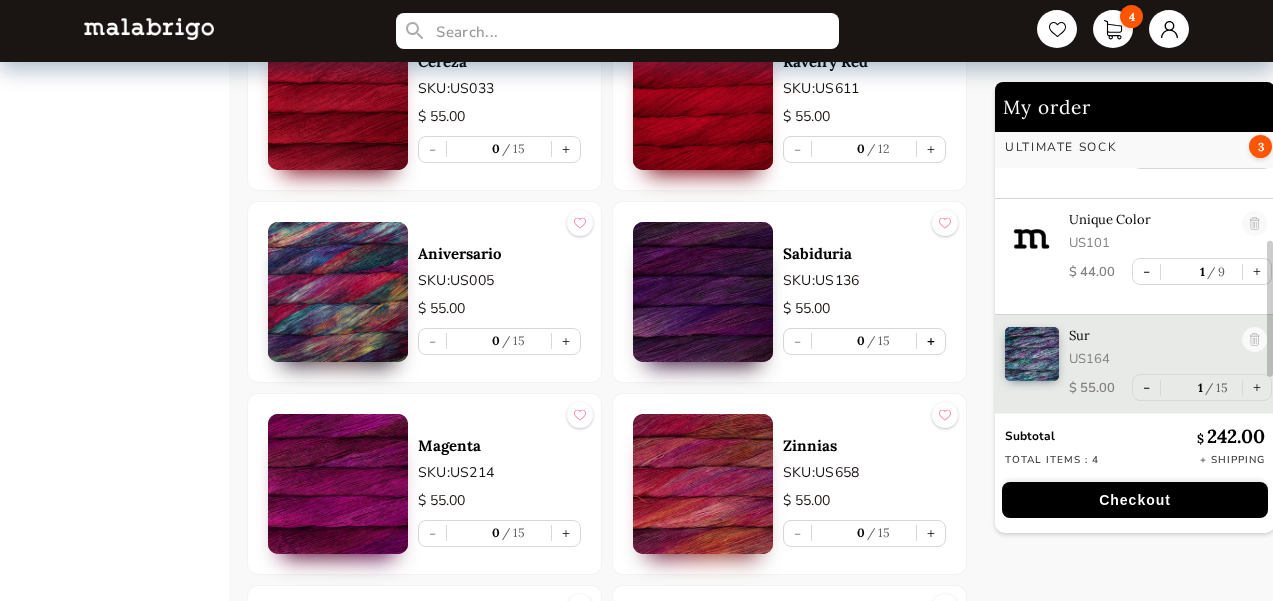 click on "+" at bounding box center [931, 341] 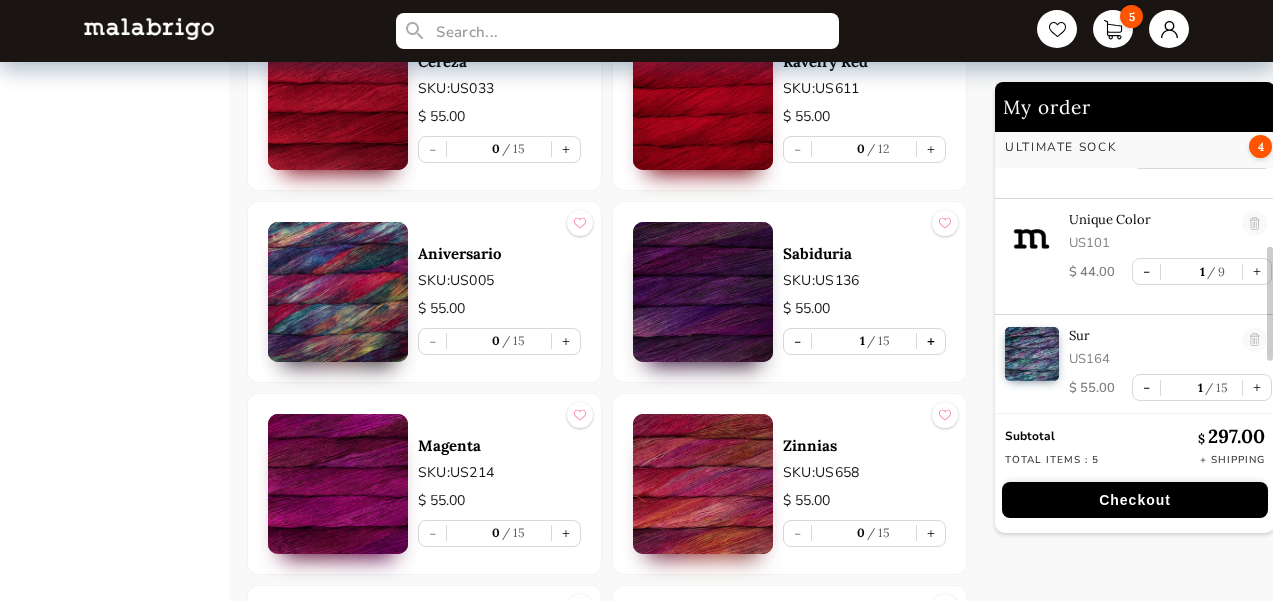 scroll, scrollTop: 341, scrollLeft: 0, axis: vertical 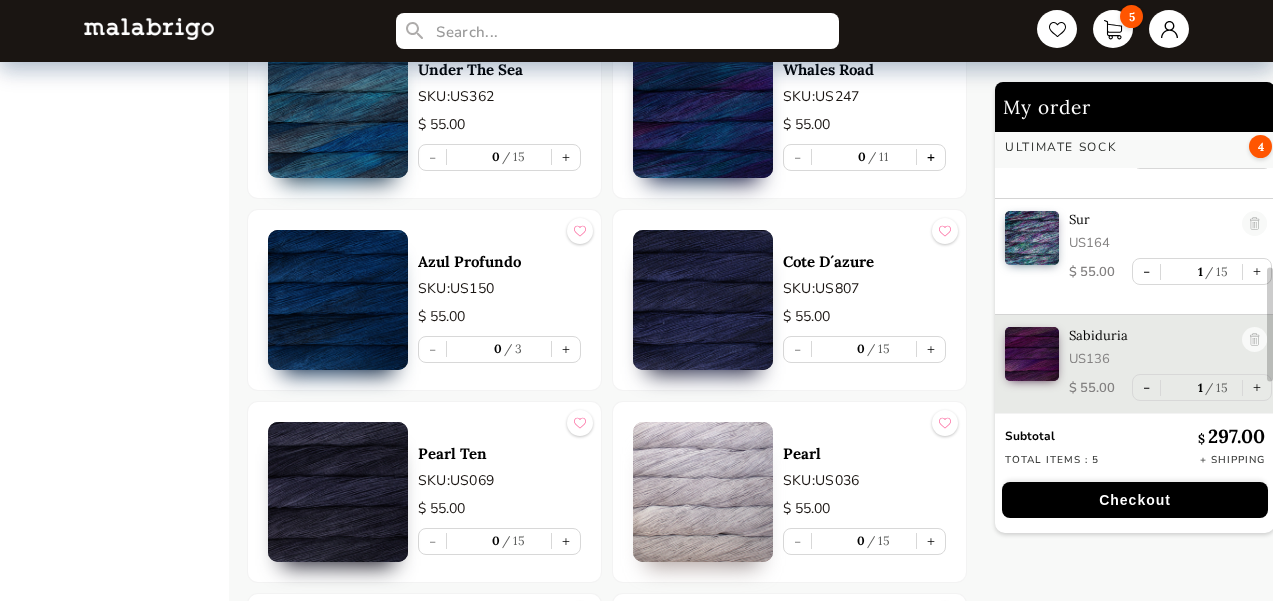click on "+" at bounding box center (931, 157) 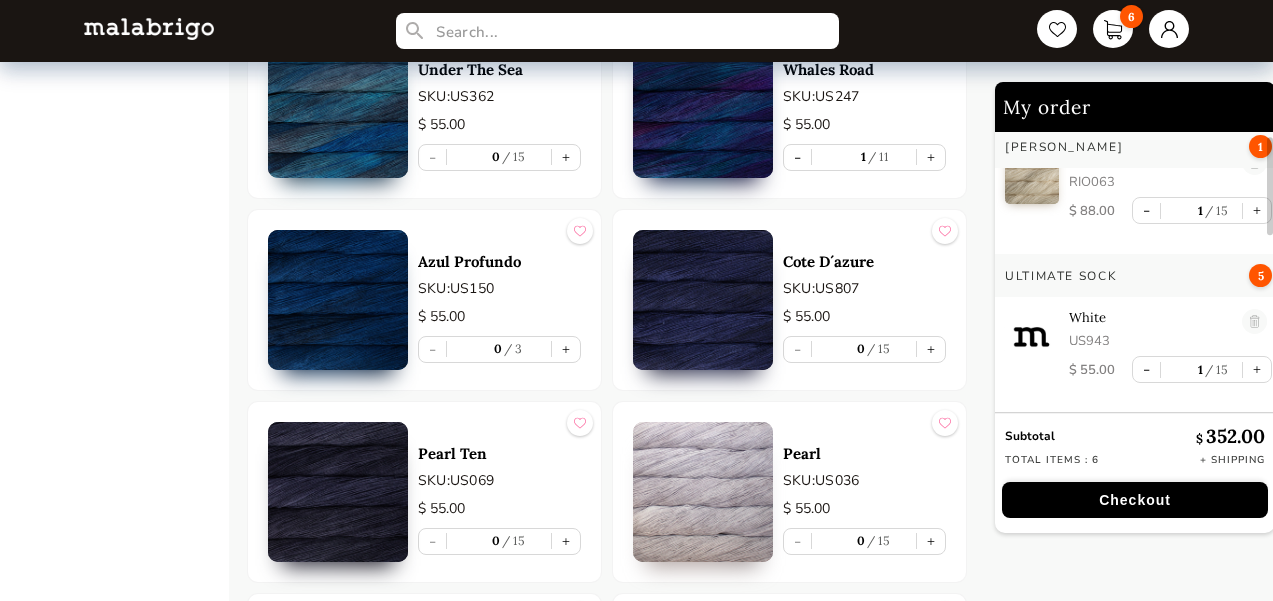 scroll, scrollTop: 0, scrollLeft: 0, axis: both 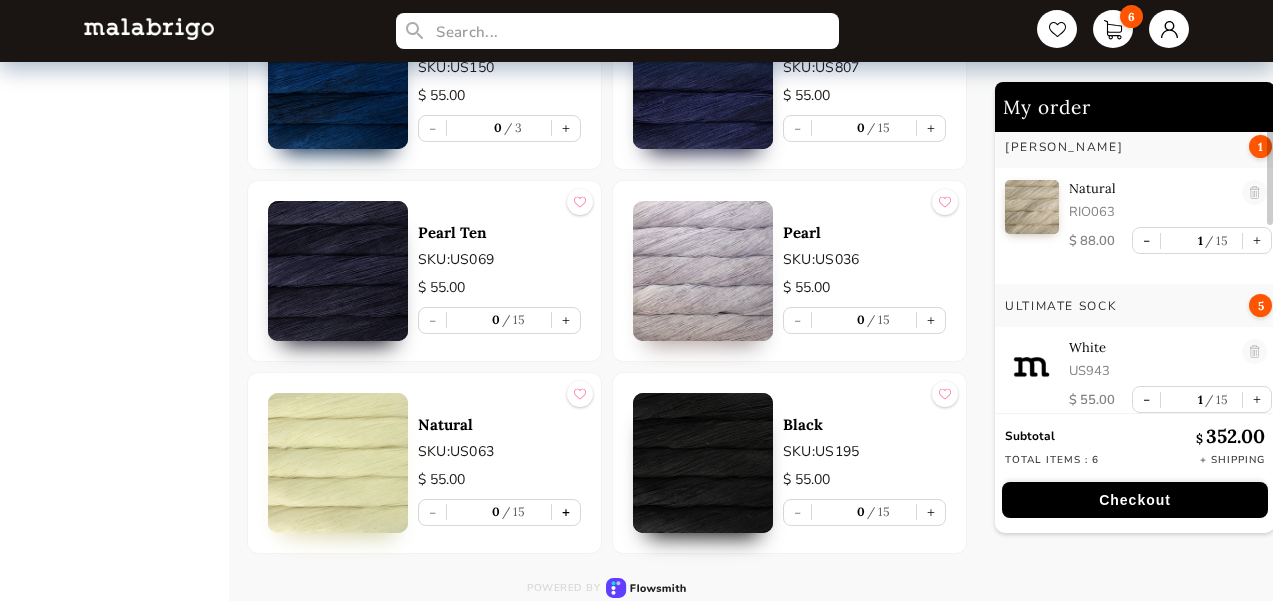 click on "+" at bounding box center (566, 512) 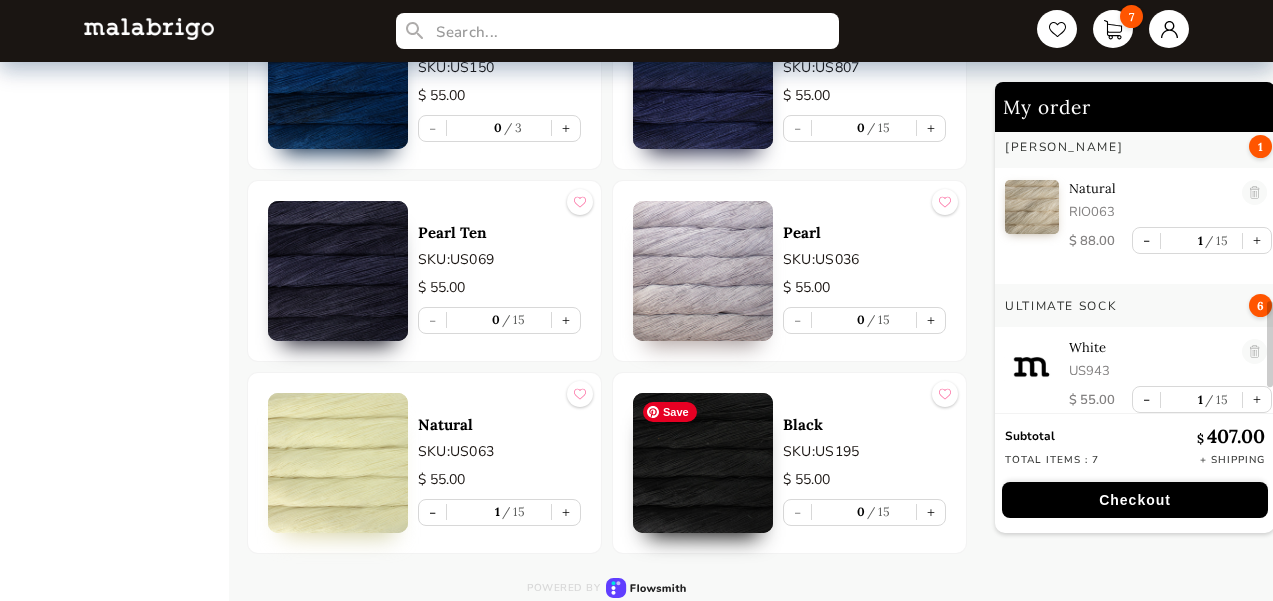 scroll, scrollTop: 593, scrollLeft: 0, axis: vertical 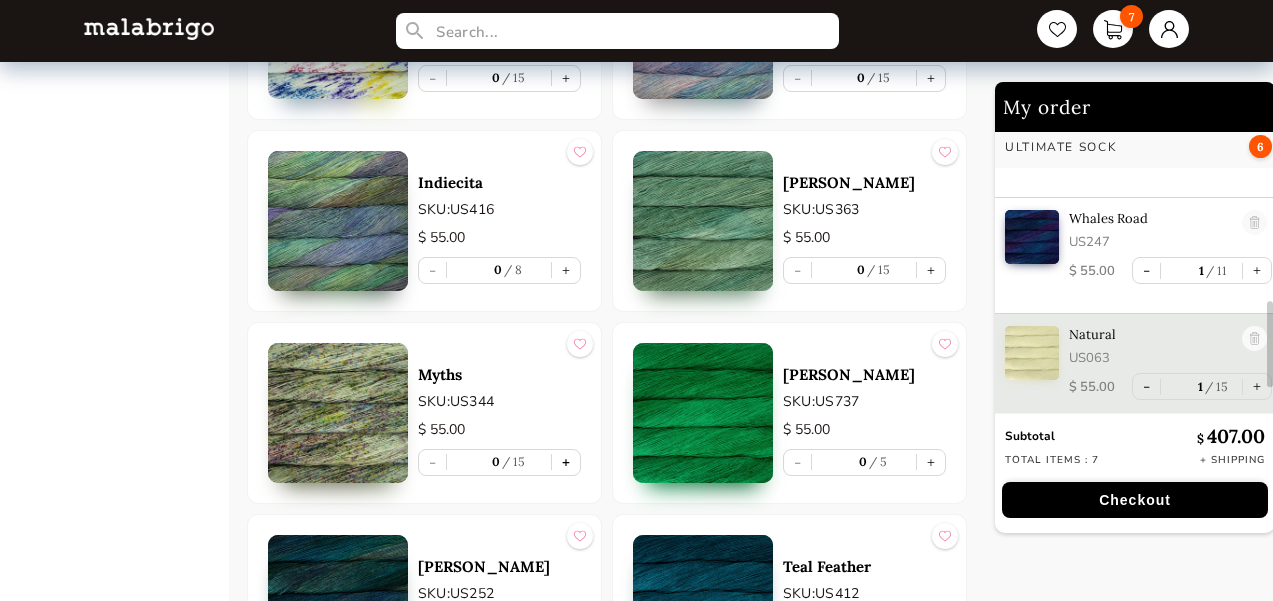 click on "+" at bounding box center (566, 462) 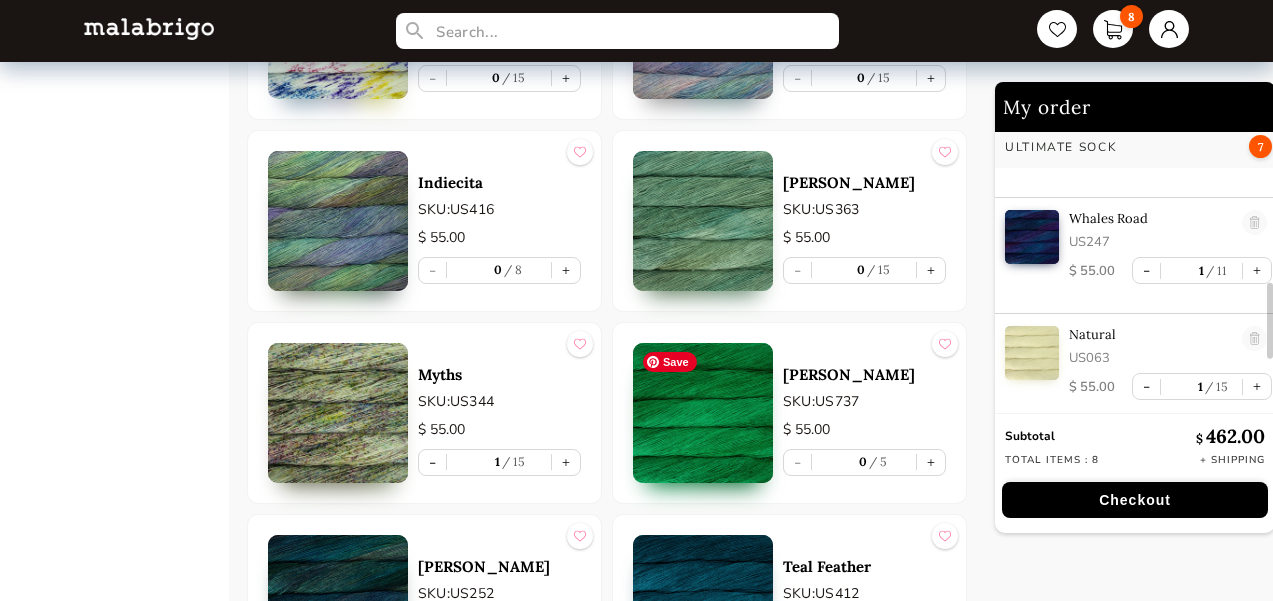 scroll, scrollTop: 680, scrollLeft: 0, axis: vertical 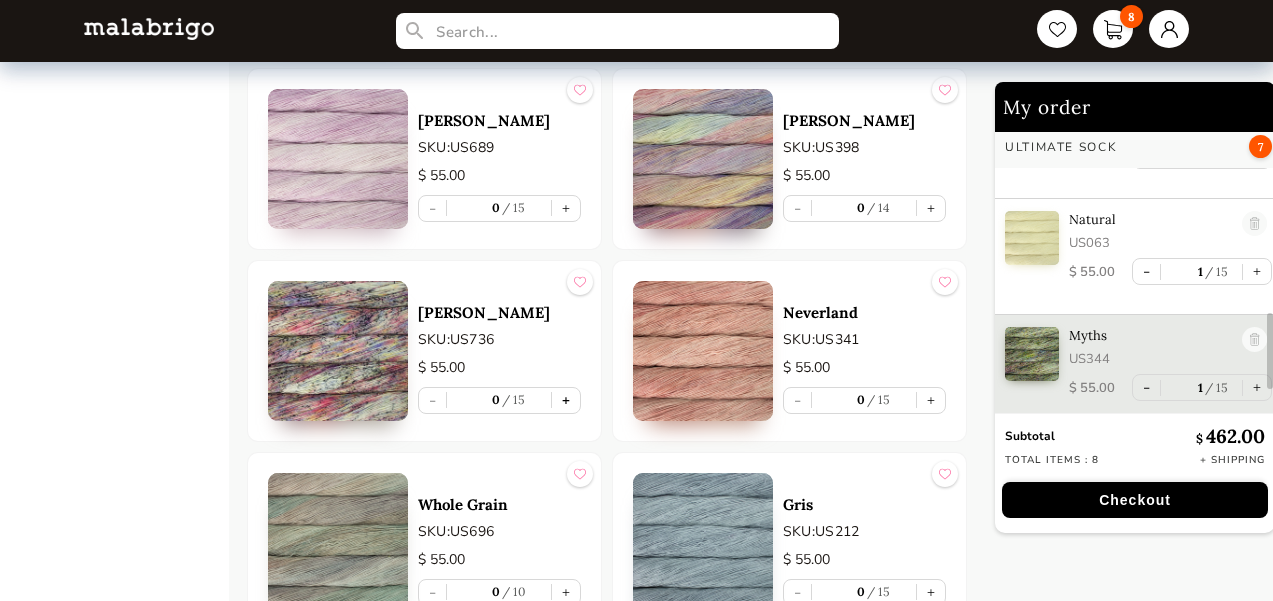 click on "+" at bounding box center [566, 400] 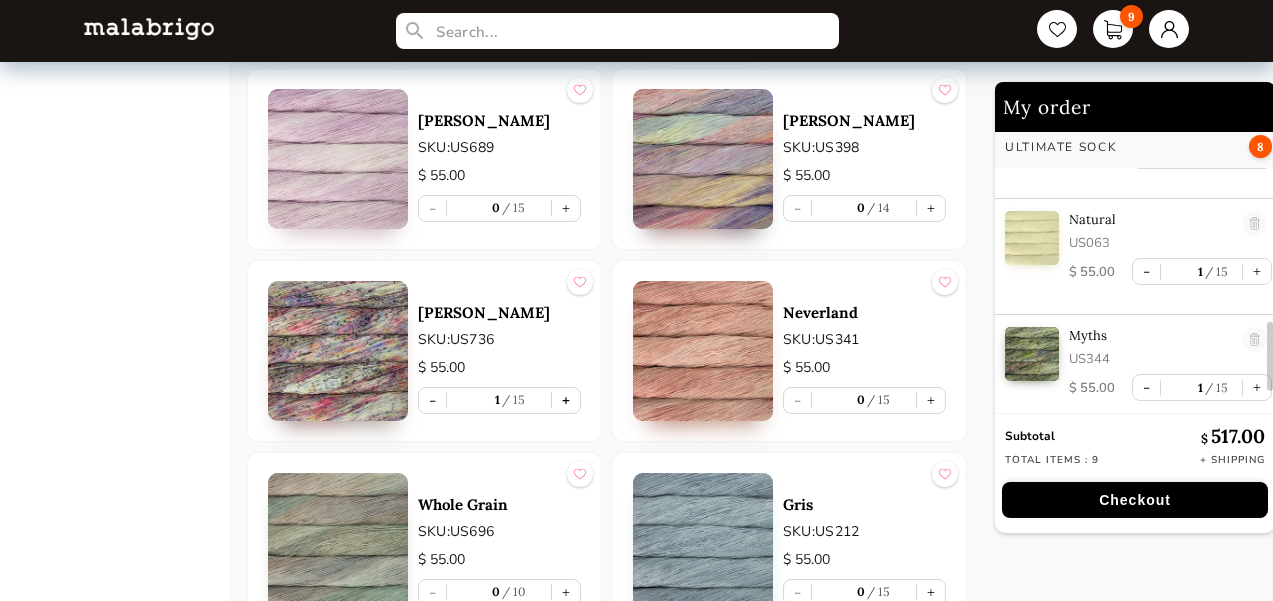 scroll, scrollTop: 1237, scrollLeft: 0, axis: vertical 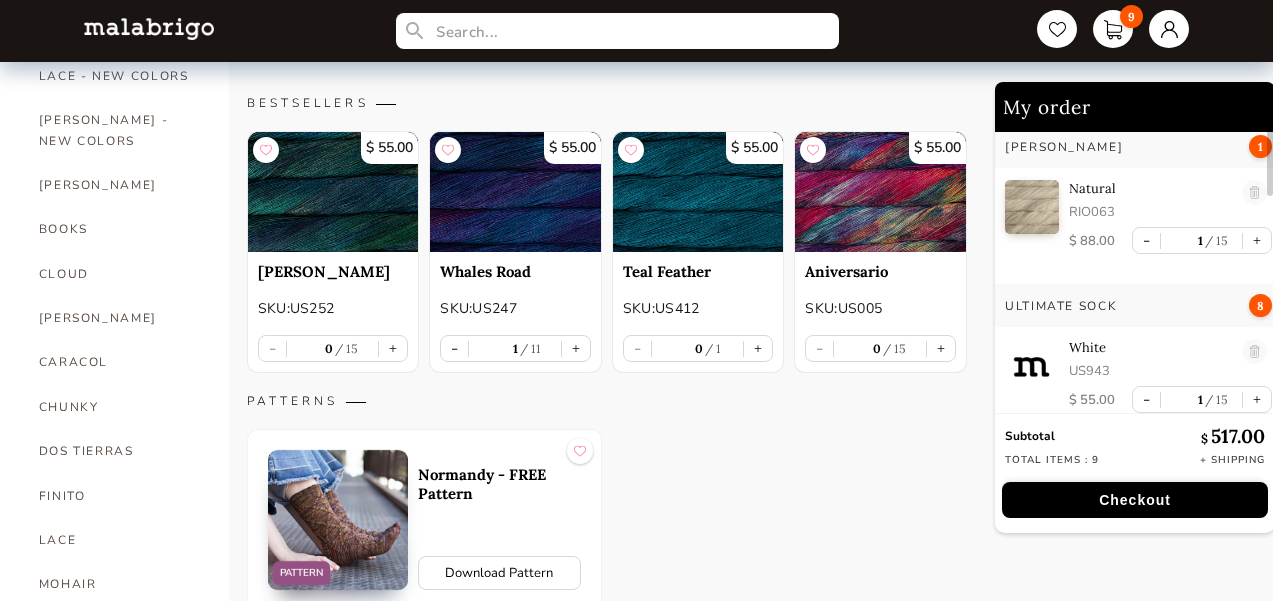 click on "9" at bounding box center (1113, 31) 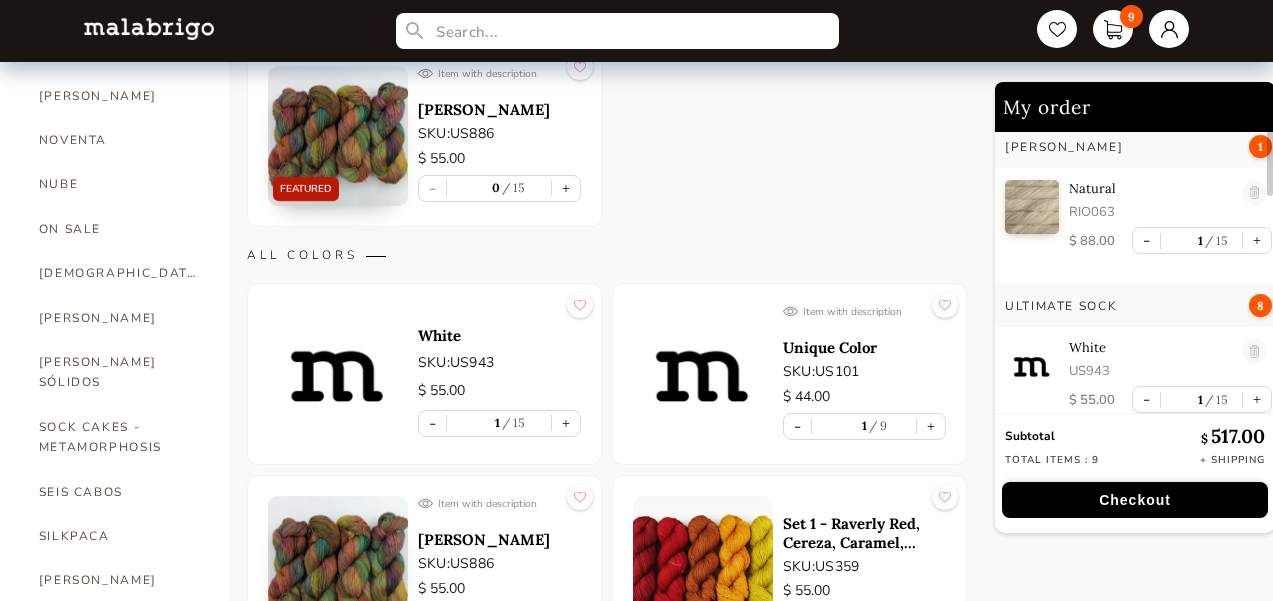 scroll, scrollTop: 1323, scrollLeft: 0, axis: vertical 